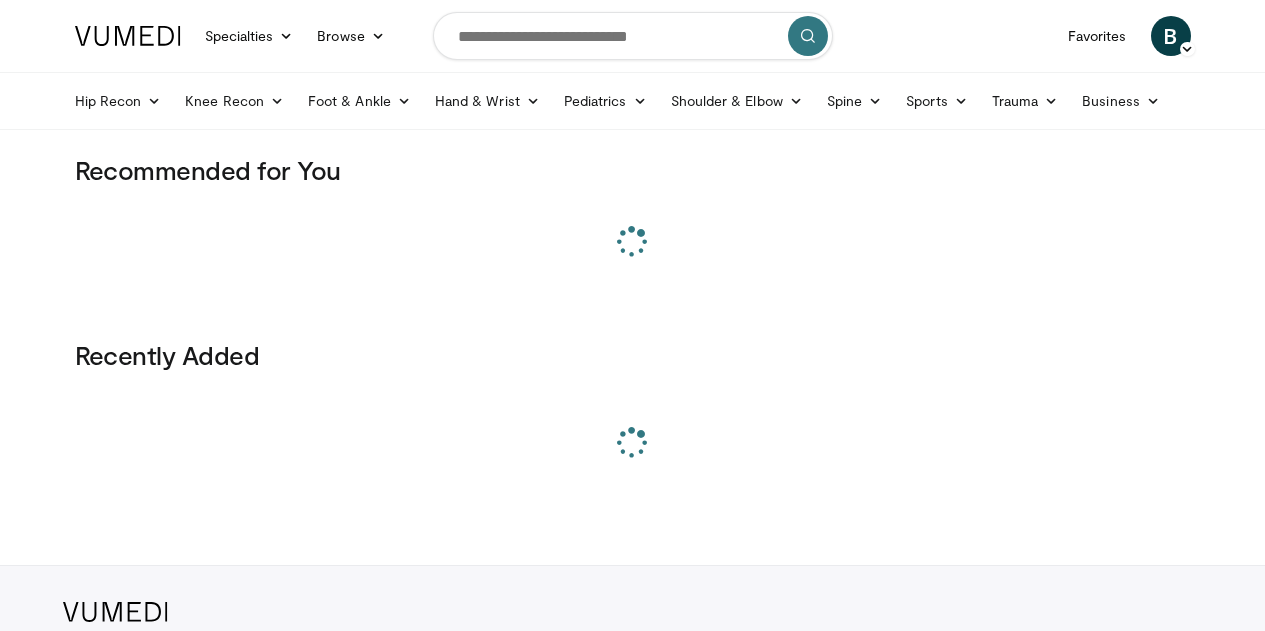 scroll, scrollTop: 0, scrollLeft: 0, axis: both 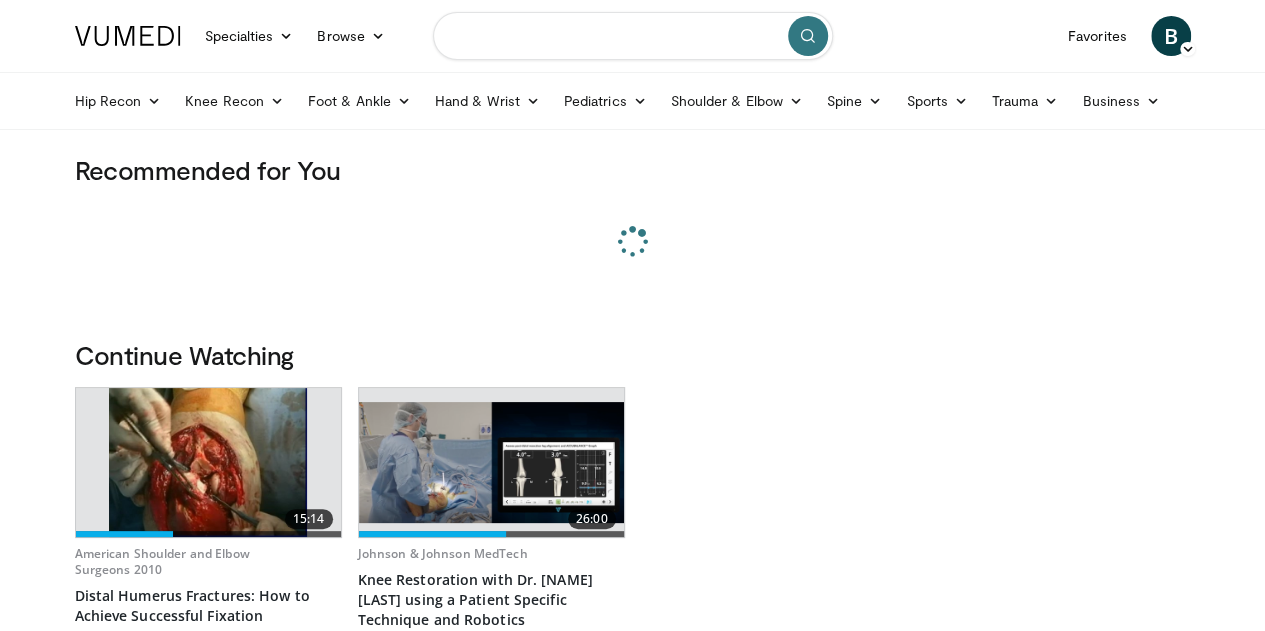 click at bounding box center (633, 36) 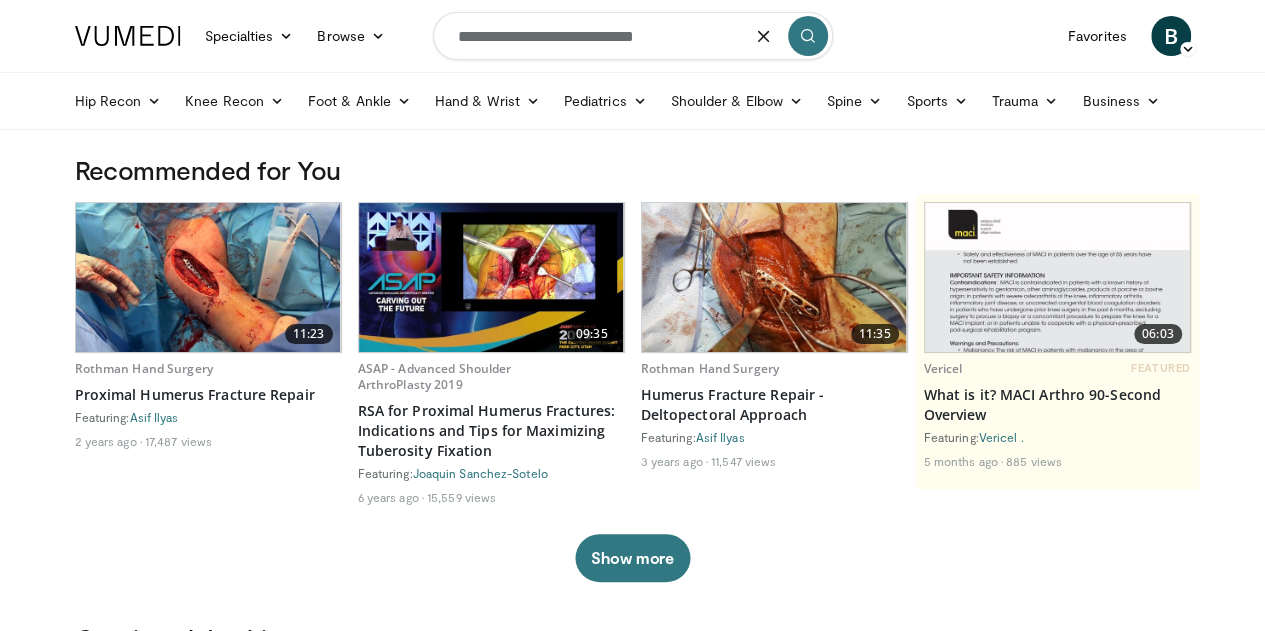 type on "**********" 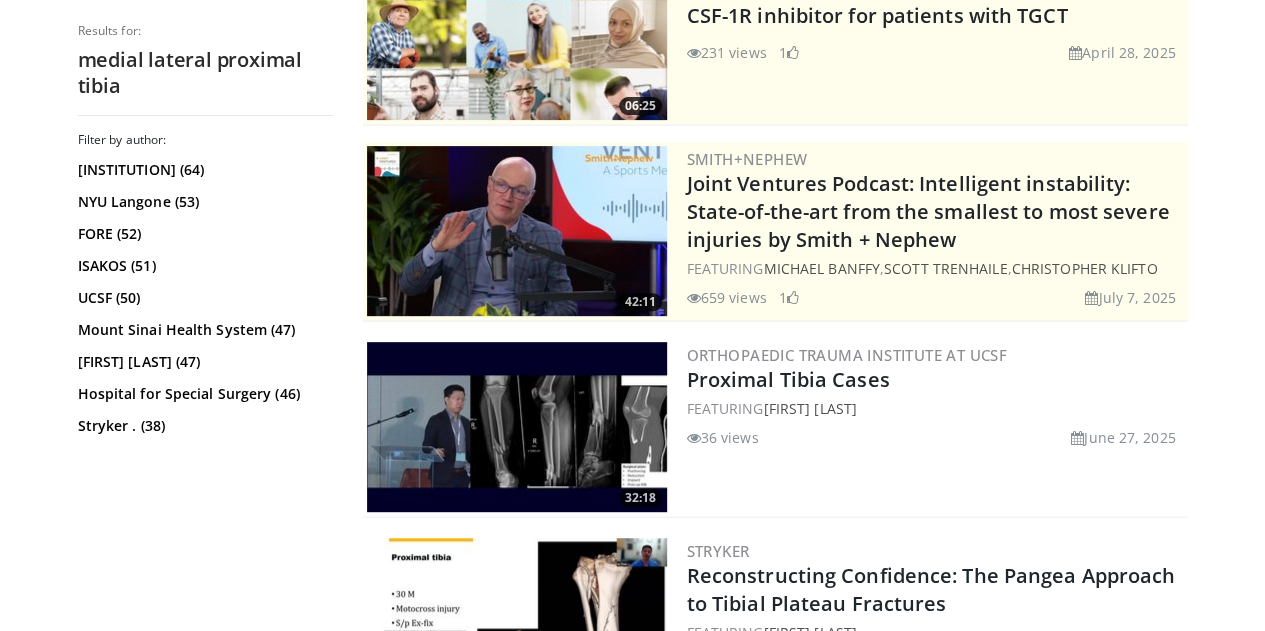 scroll, scrollTop: 282, scrollLeft: 0, axis: vertical 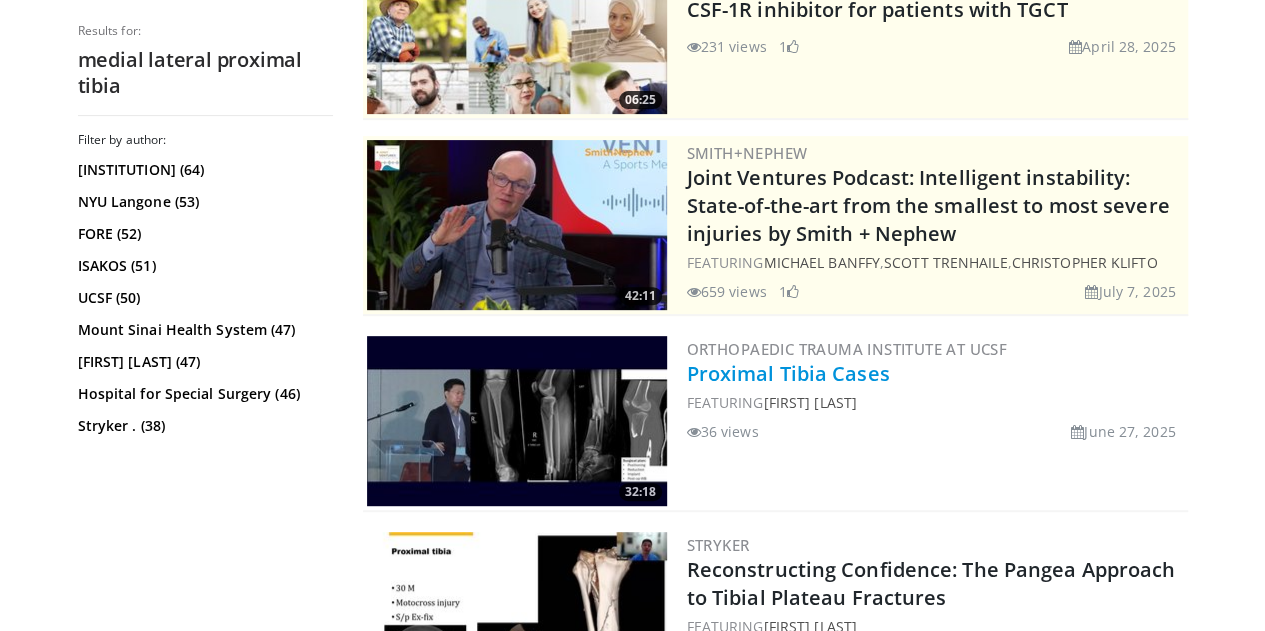 click on "Proximal Tibia Cases" at bounding box center [788, 373] 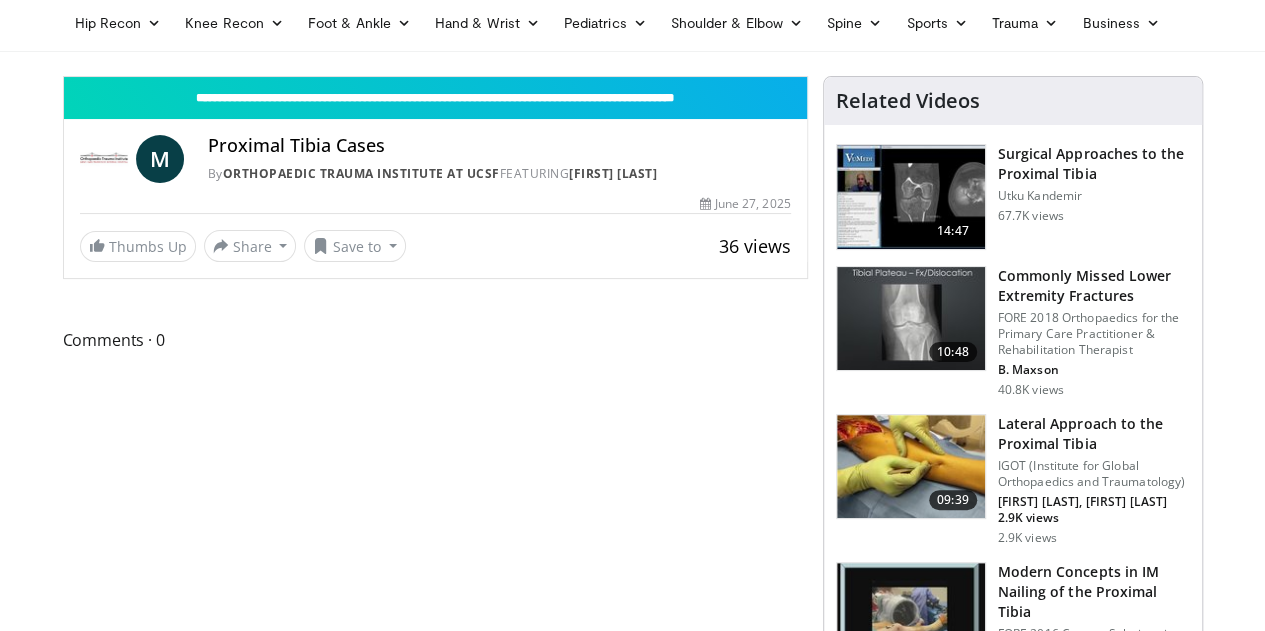 scroll, scrollTop: 82, scrollLeft: 0, axis: vertical 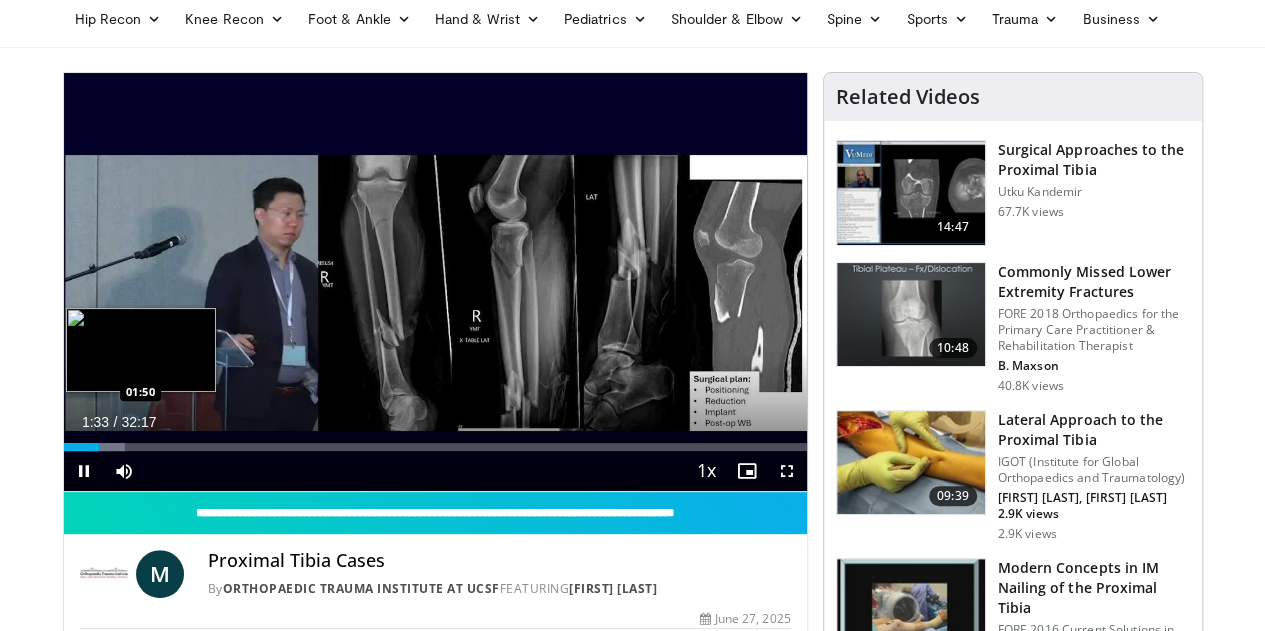 click at bounding box center (105, 447) 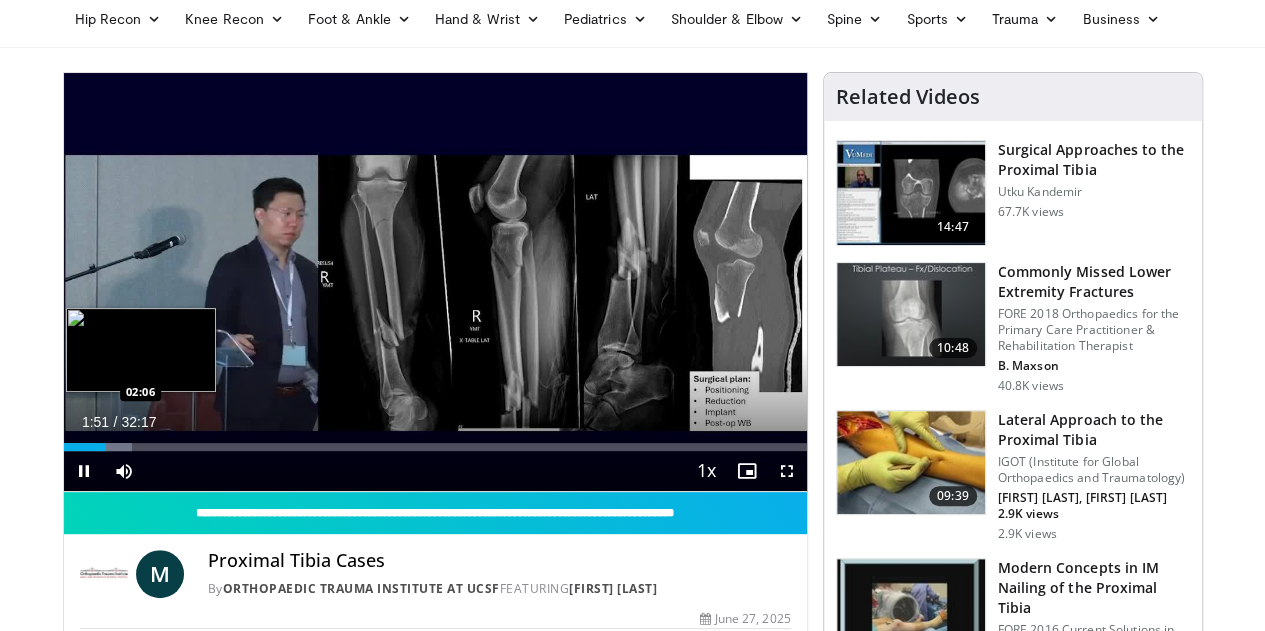 click at bounding box center (113, 447) 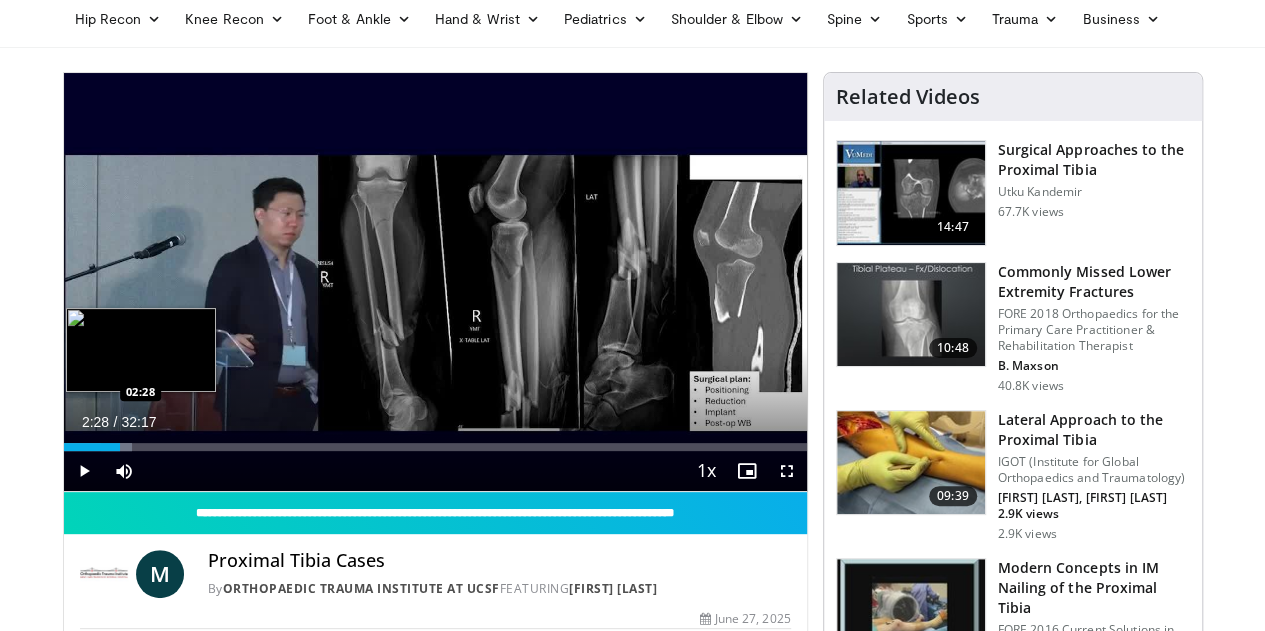 click at bounding box center [116, 447] 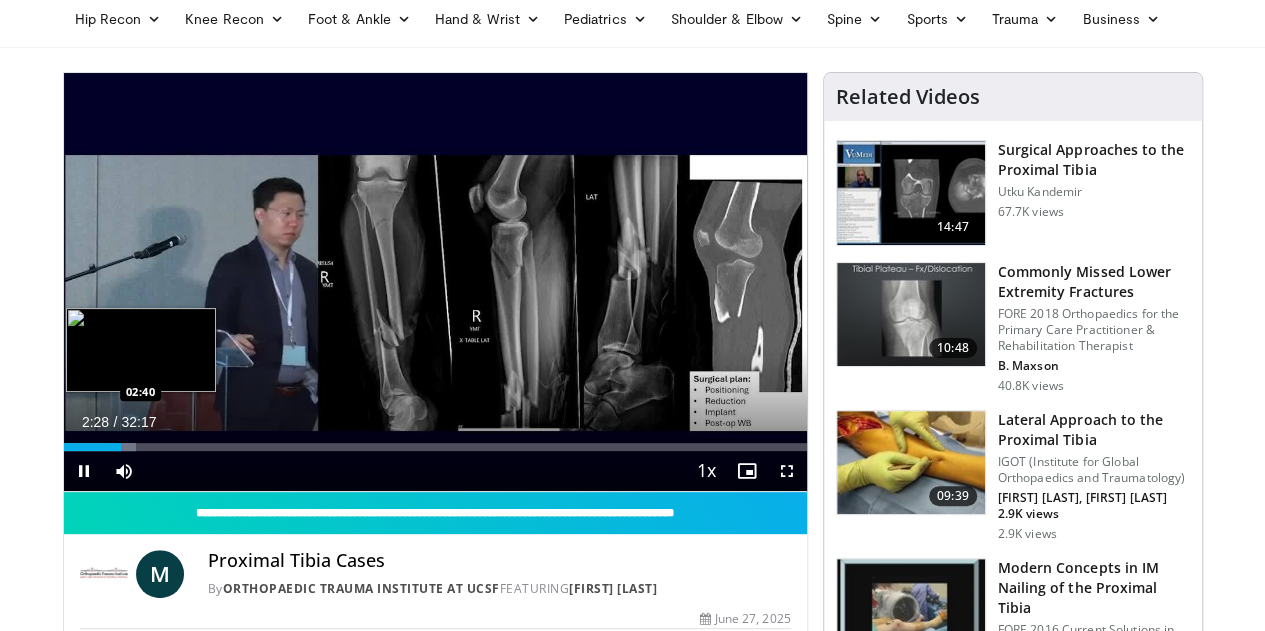click on "Loaded :  9.79% 02:28 02:40" at bounding box center (435, 447) 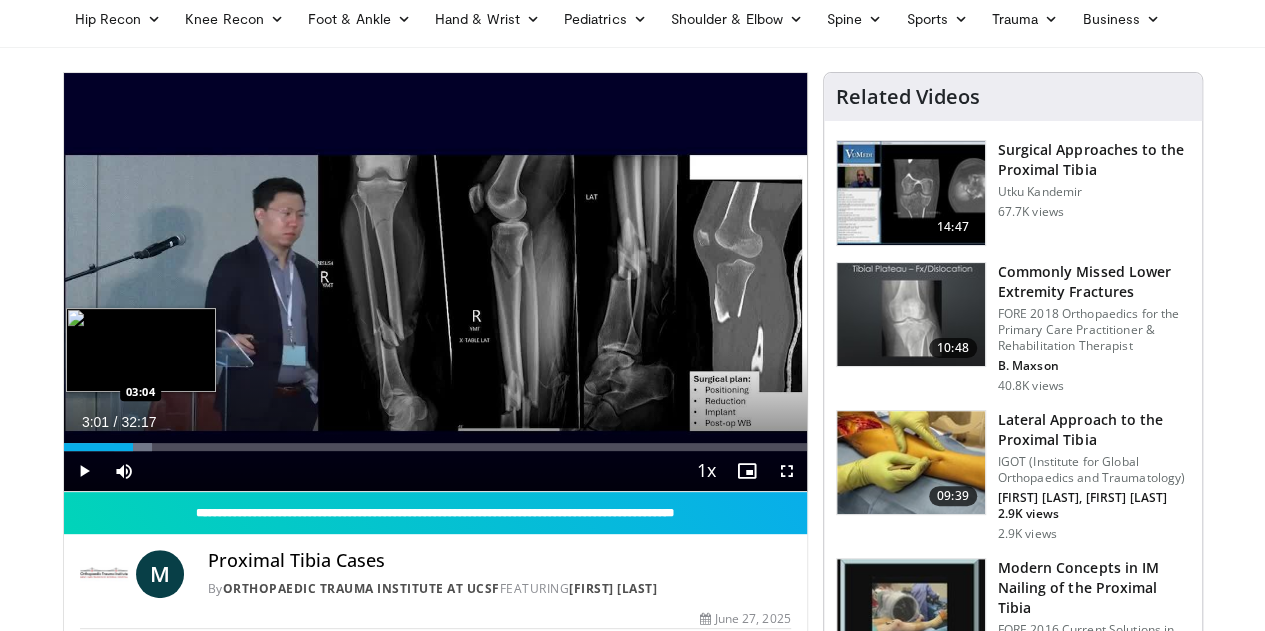 click at bounding box center (132, 447) 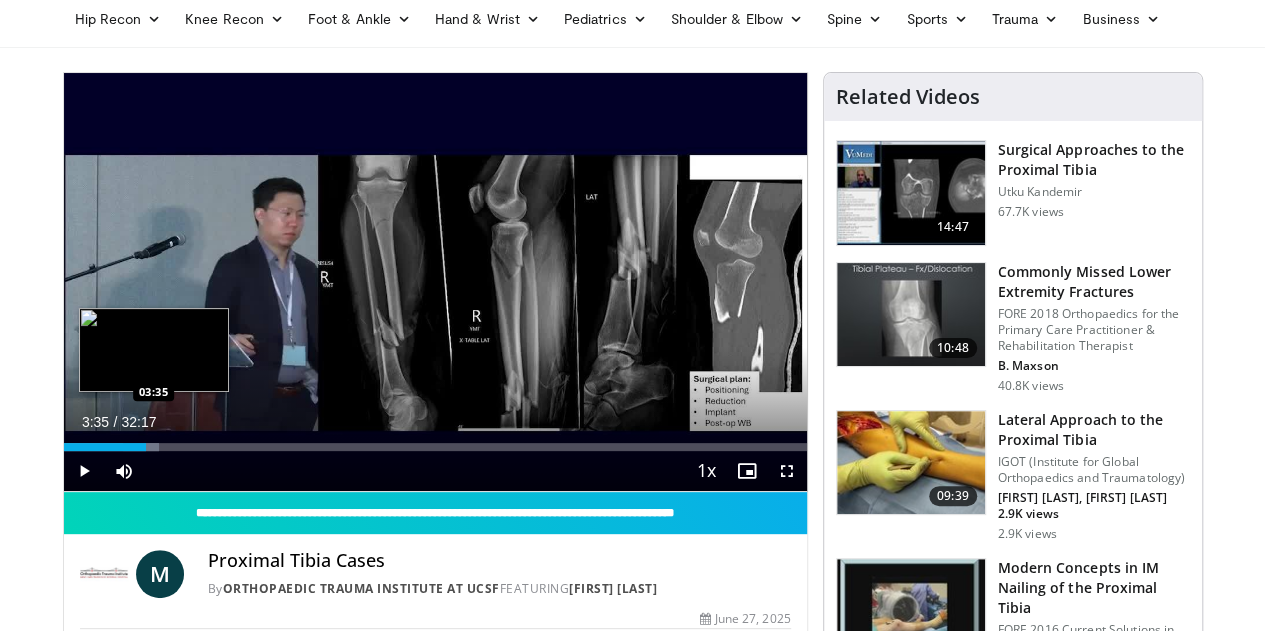 click at bounding box center [141, 447] 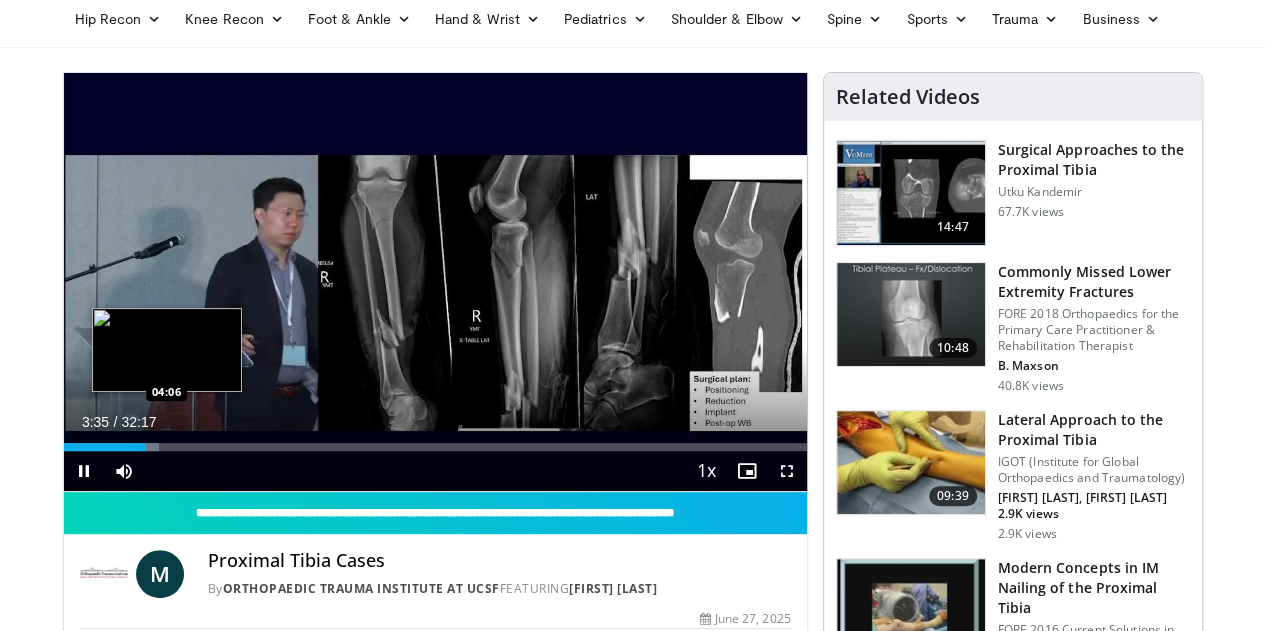 click at bounding box center [147, 447] 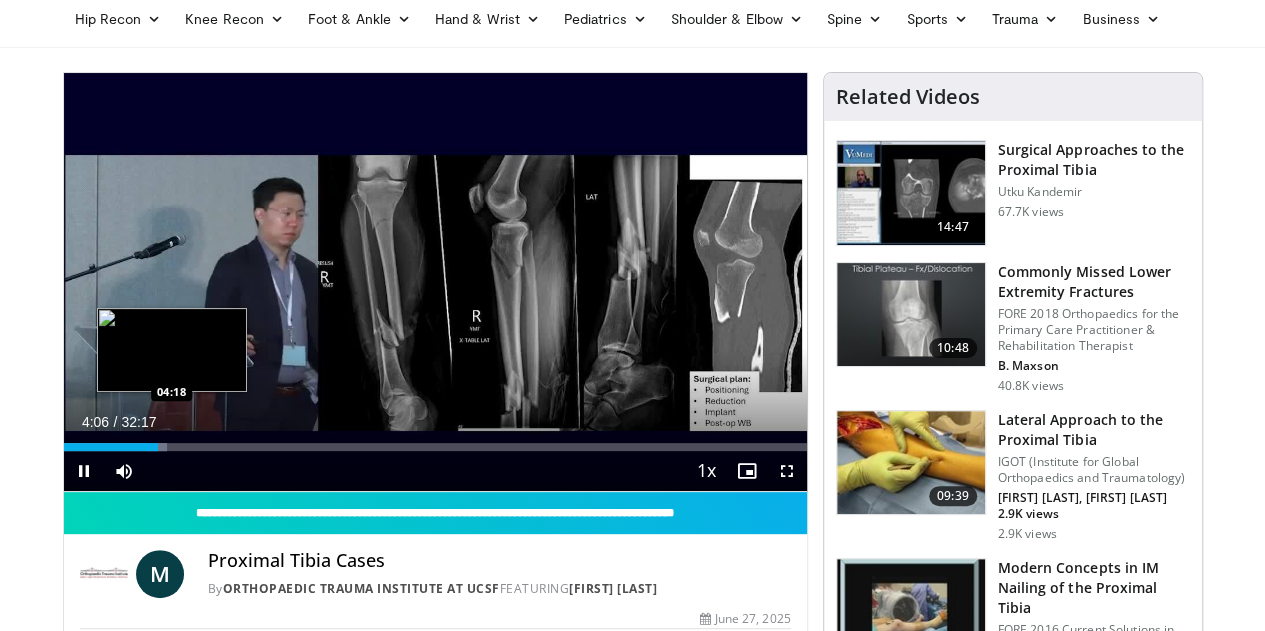 click at bounding box center [157, 447] 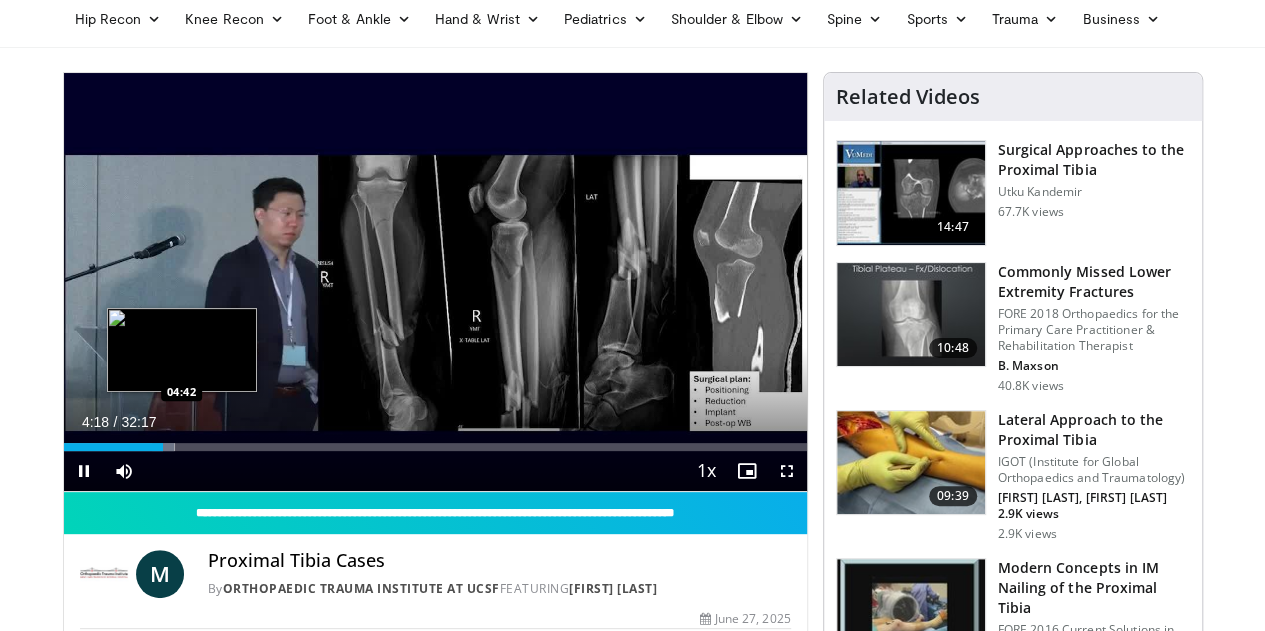 click at bounding box center (163, 447) 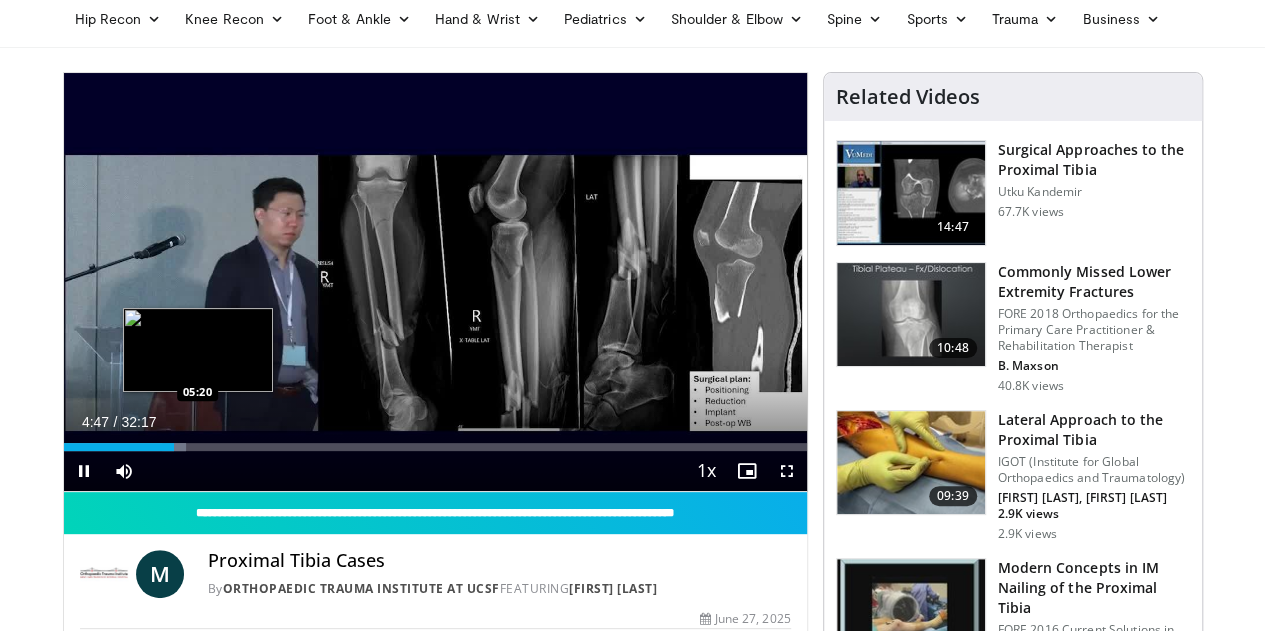 click on "Loaded :  16.49% 04:47 05:20" at bounding box center (435, 447) 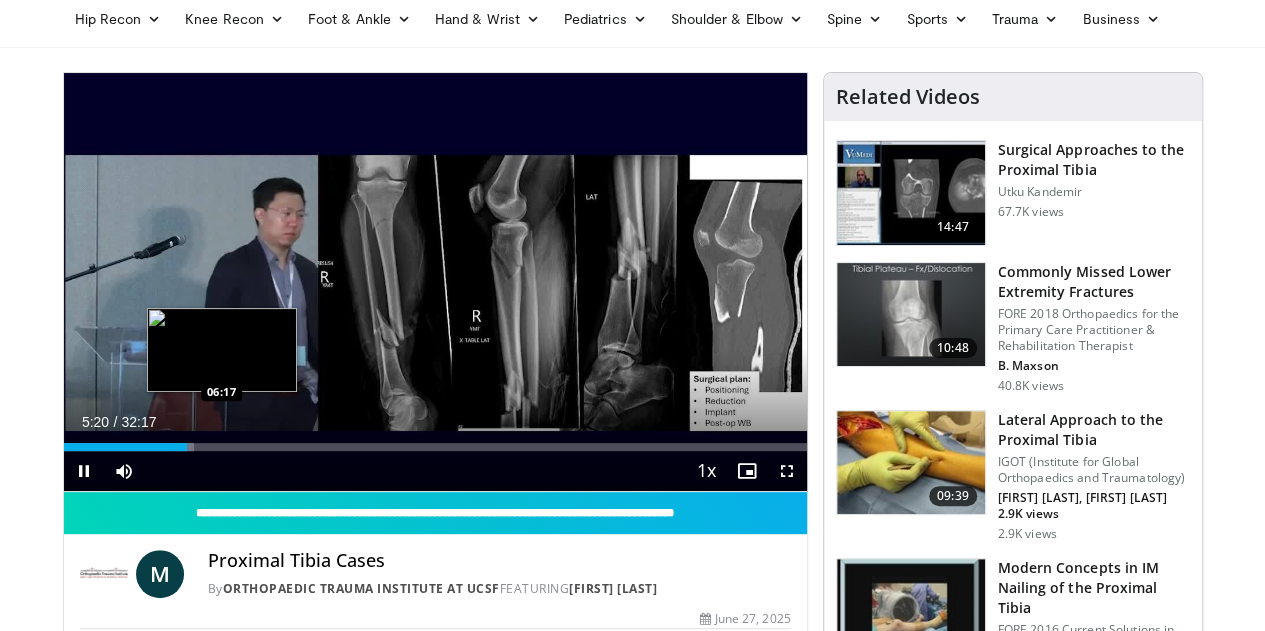 click on "Loaded :  17.52% 05:20 06:17" at bounding box center [435, 447] 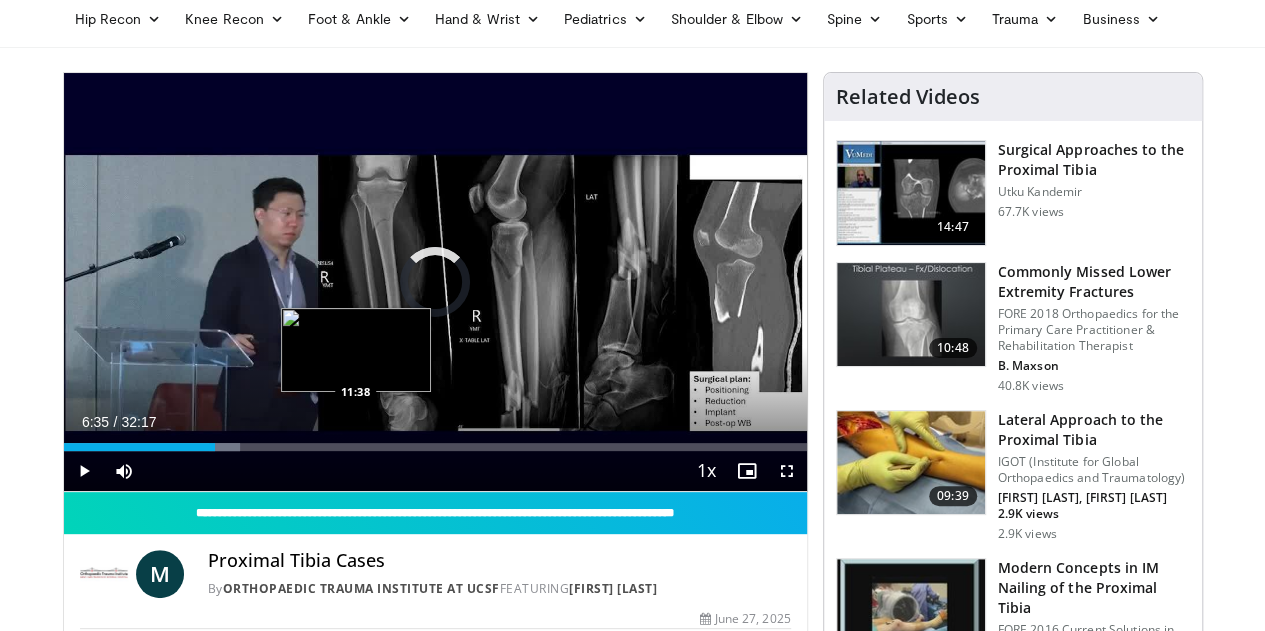 click on "Loaded :  23.70% 06:35 11:38" at bounding box center [435, 447] 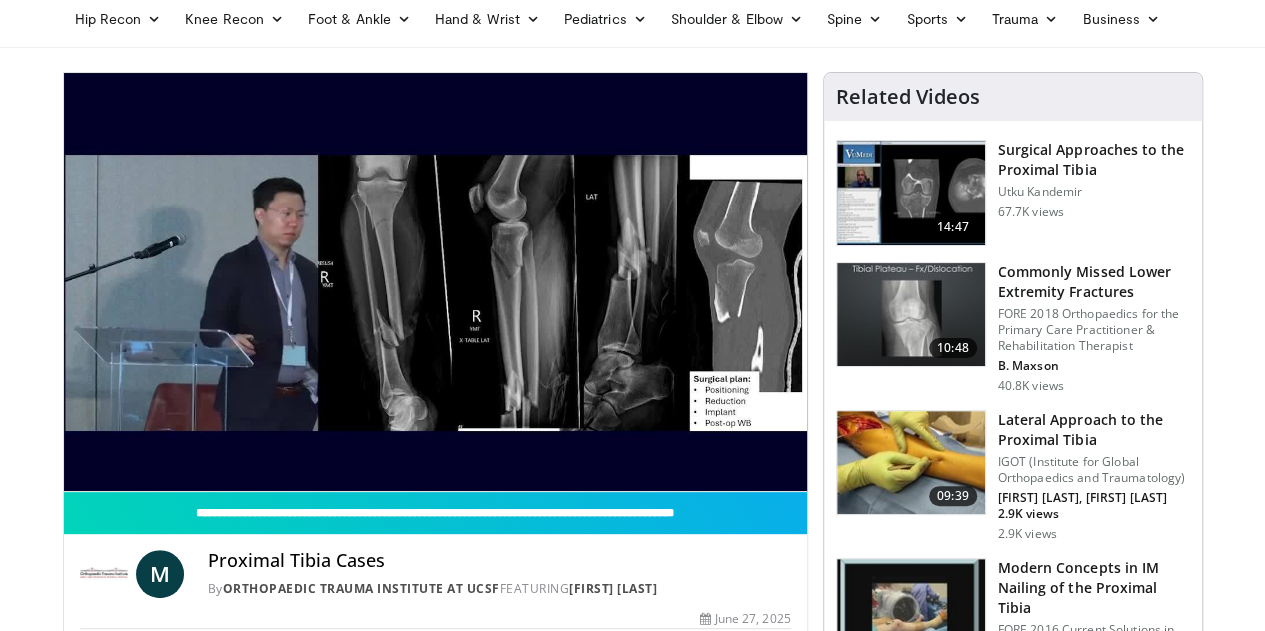 click on "**********" at bounding box center (435, 282) 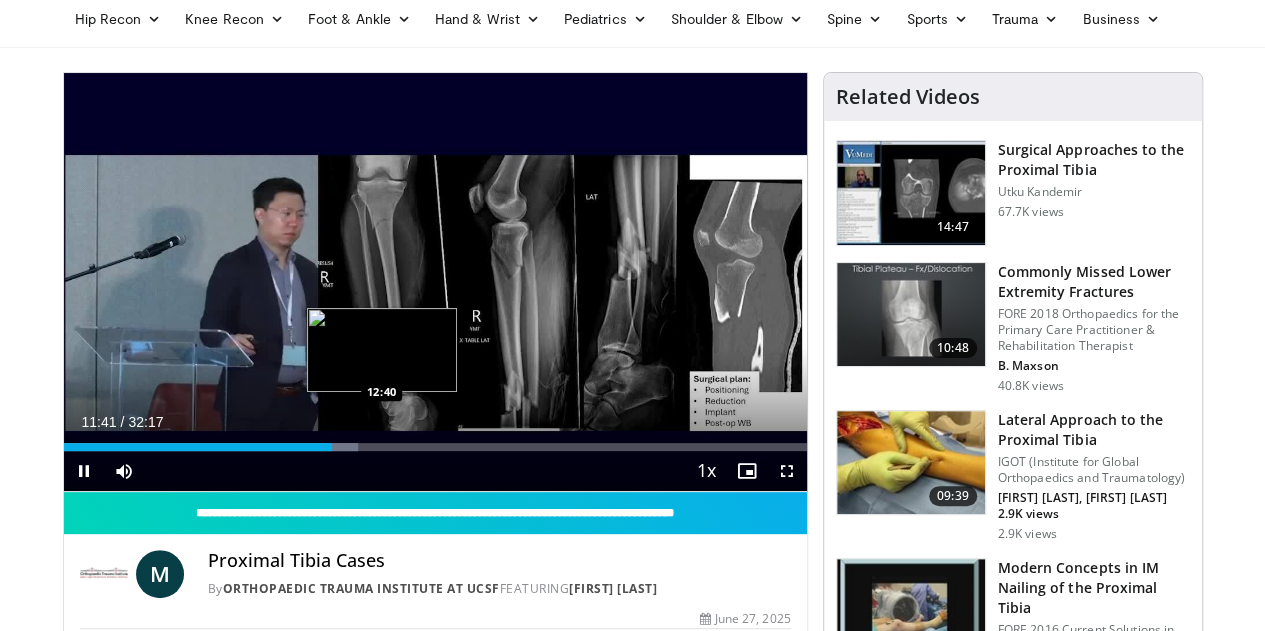 click on "Loaded :  39.68% 11:41 12:40" at bounding box center (435, 441) 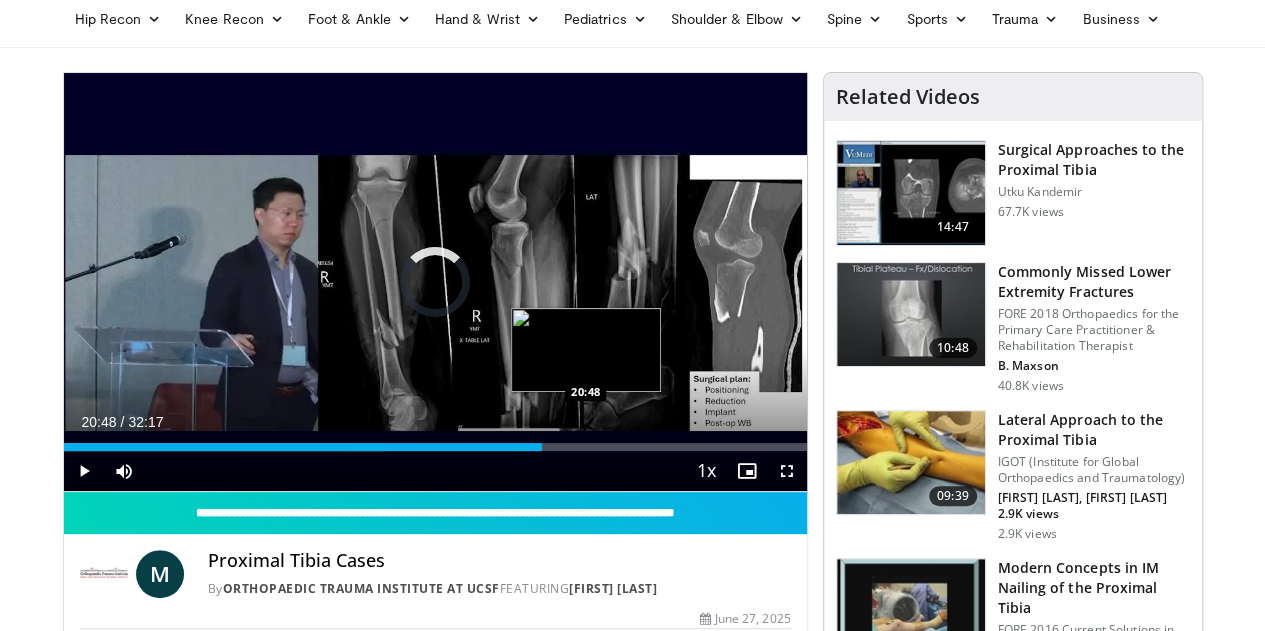 click on "Loaded :  43.29% 20:48 20:48" at bounding box center (435, 441) 